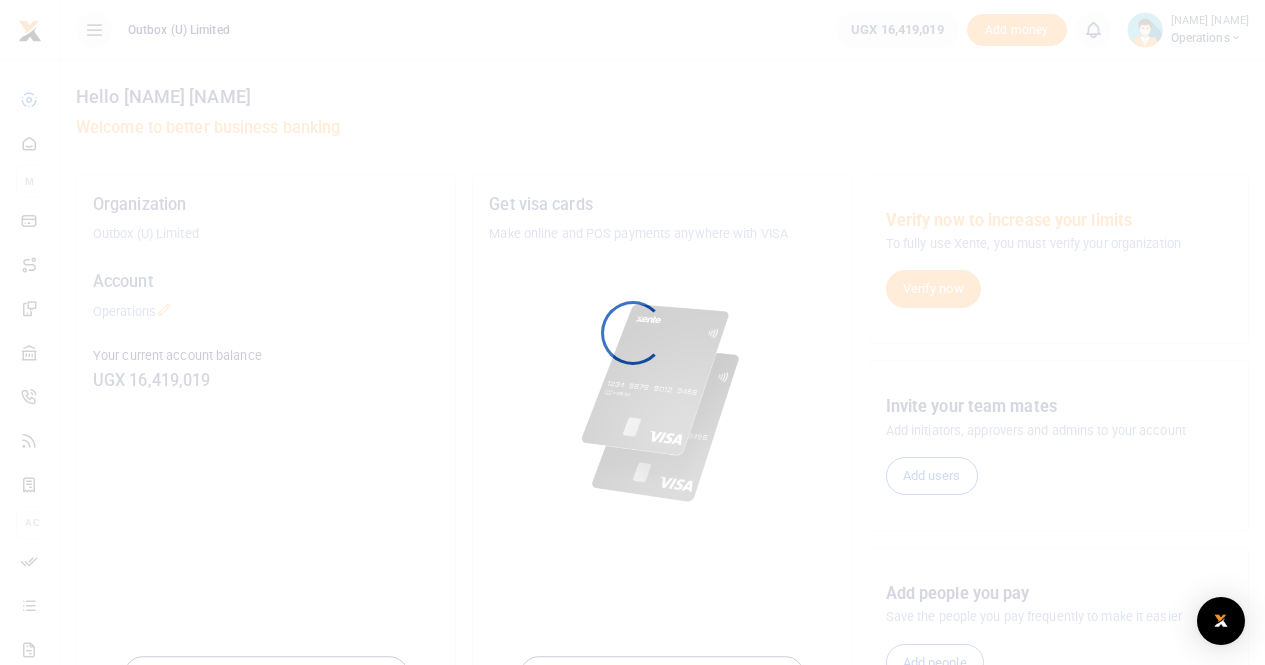 scroll, scrollTop: 0, scrollLeft: 0, axis: both 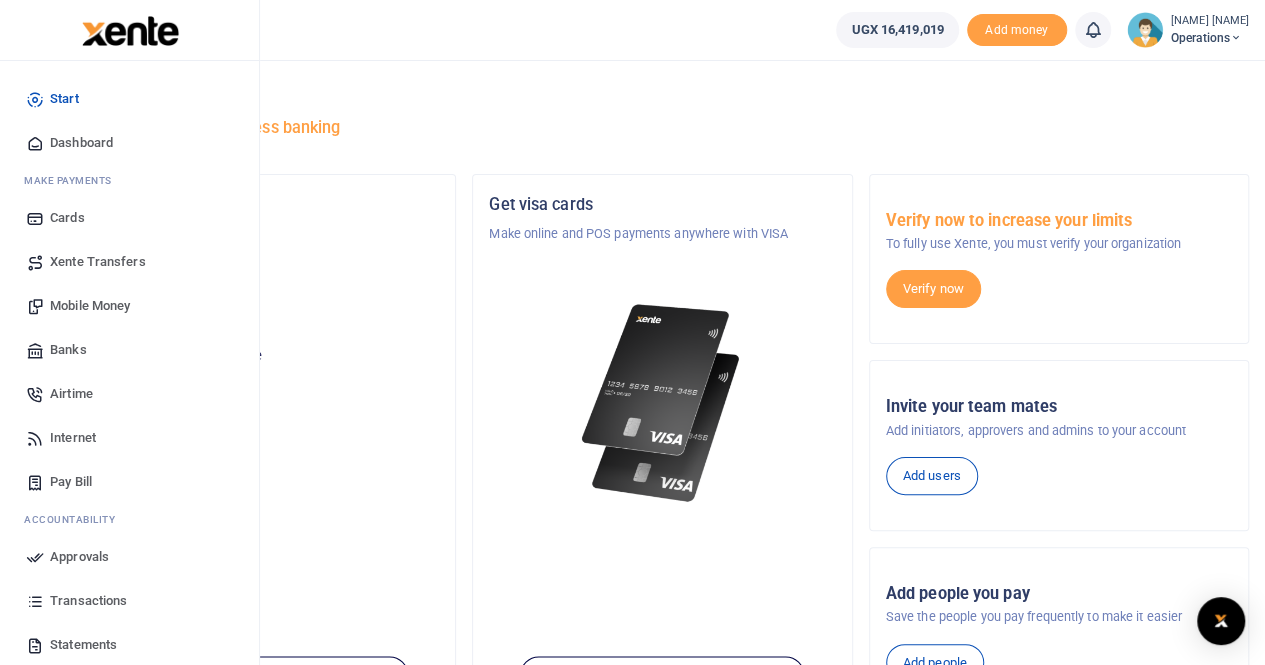 click on "Mobile Money" at bounding box center (90, 306) 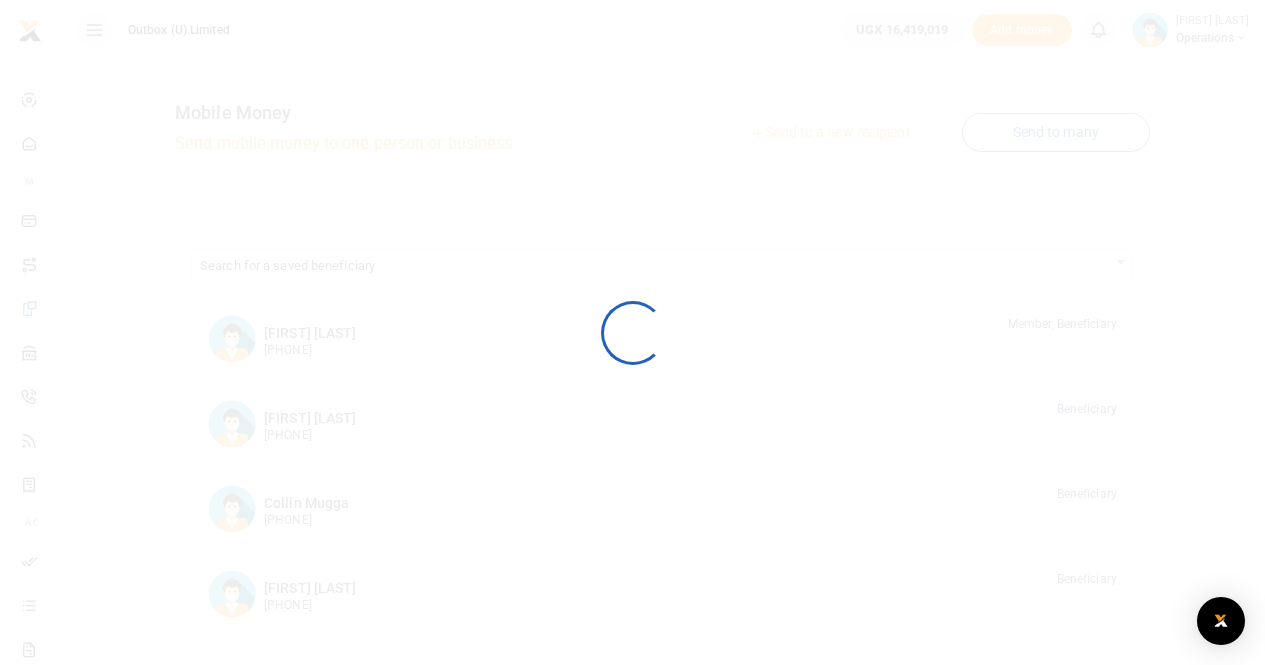 scroll, scrollTop: 0, scrollLeft: 0, axis: both 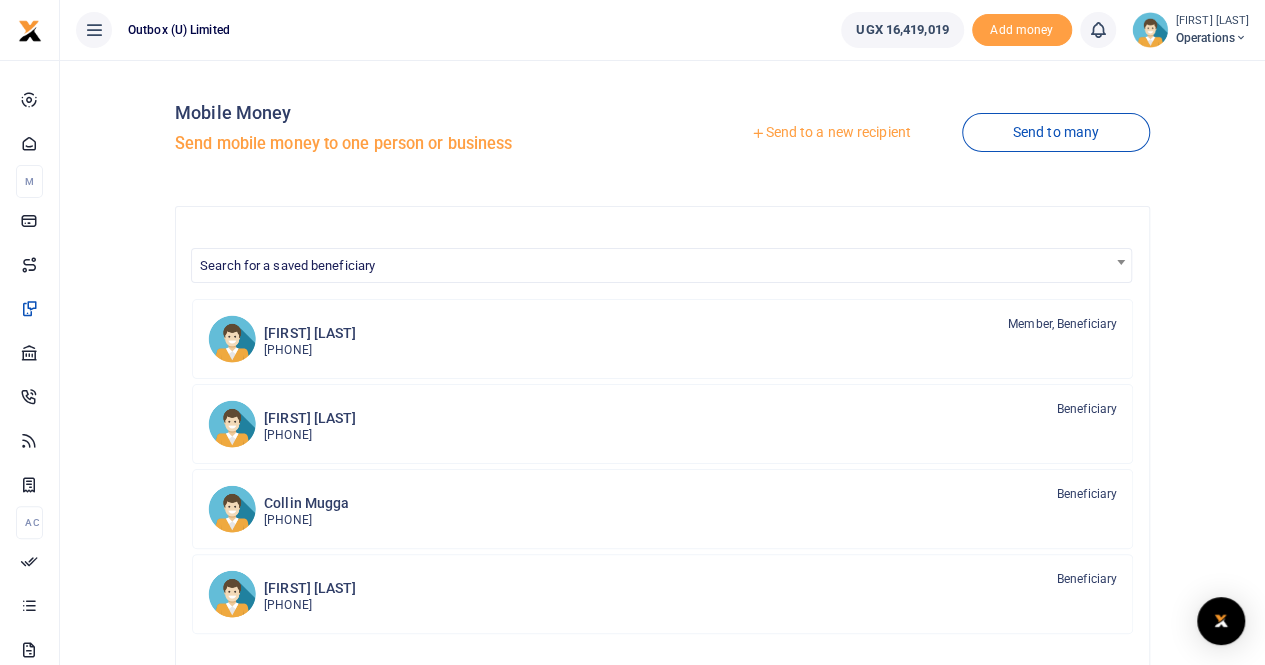 click on "Send to a new recipient" at bounding box center (830, 133) 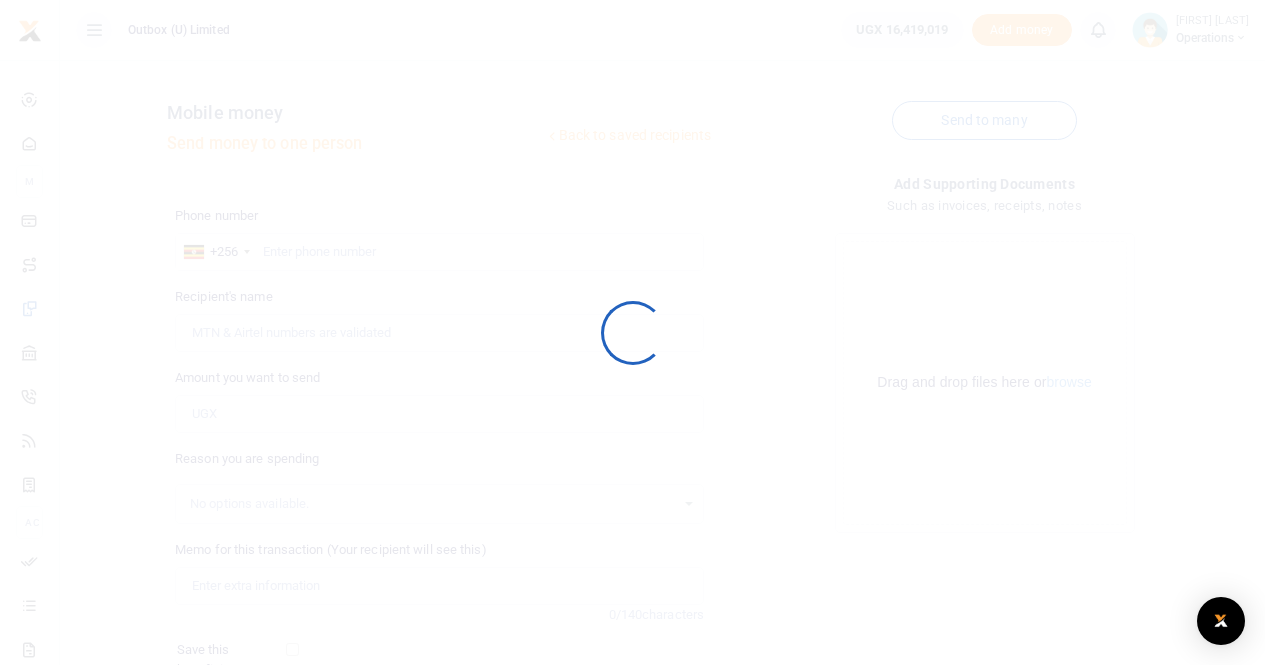 scroll, scrollTop: 0, scrollLeft: 0, axis: both 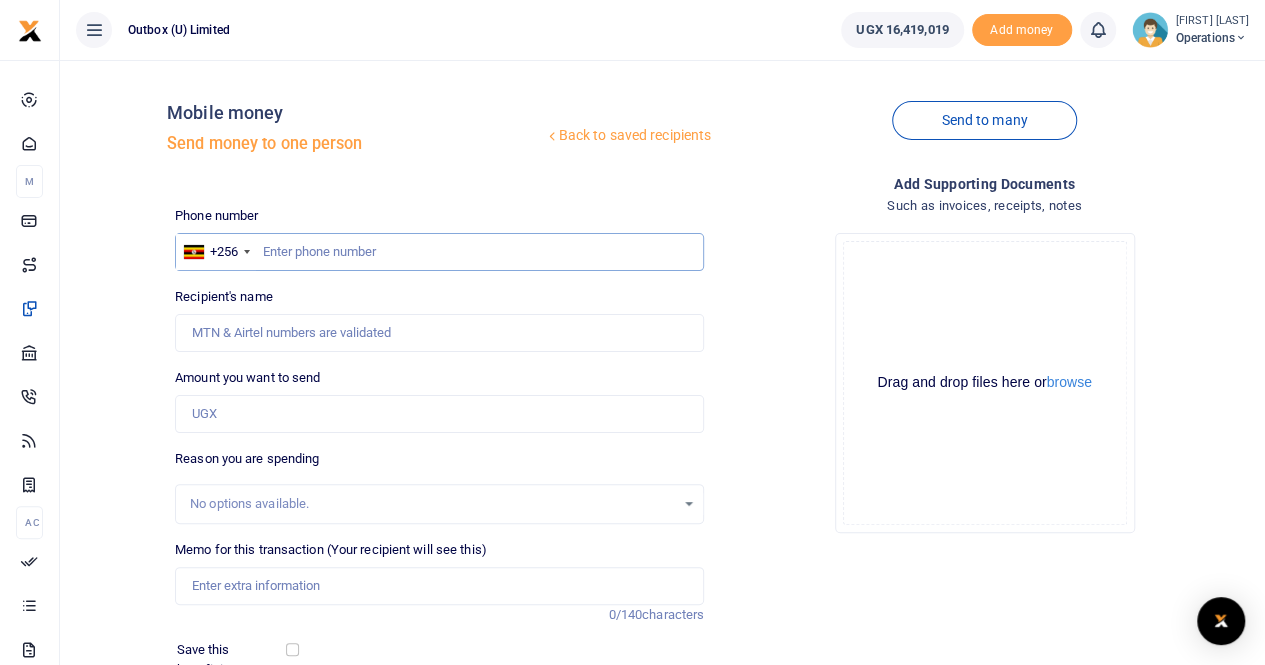 click at bounding box center (439, 252) 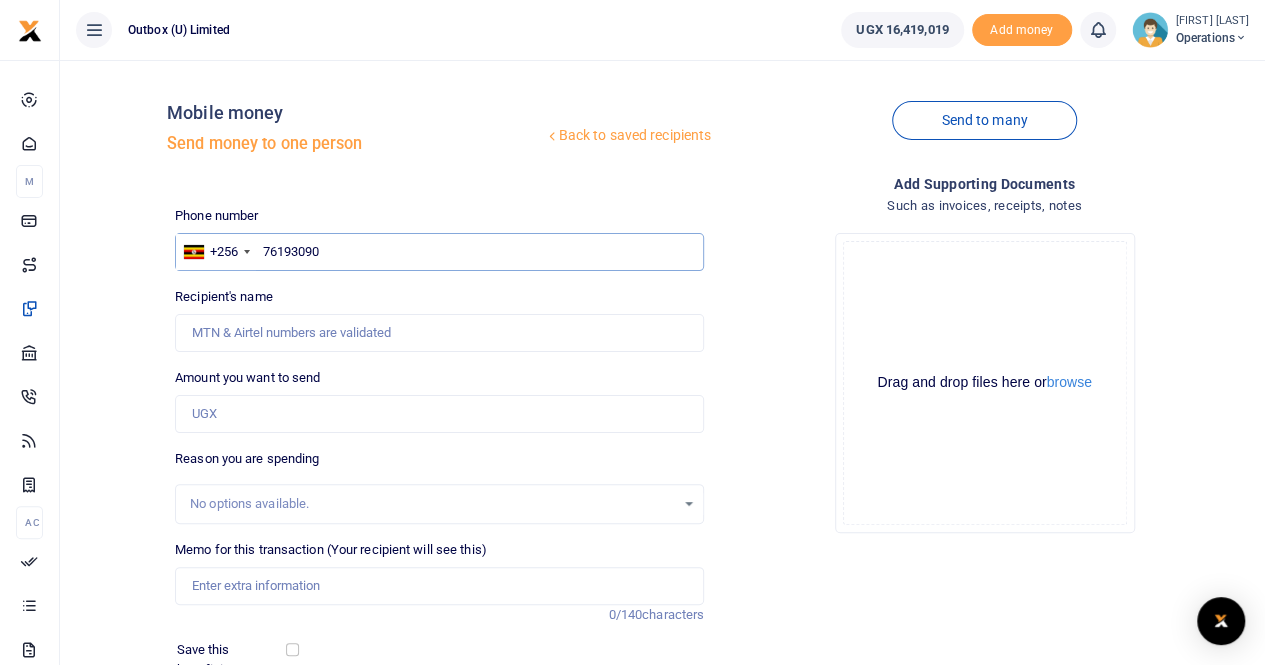 type on "761930900" 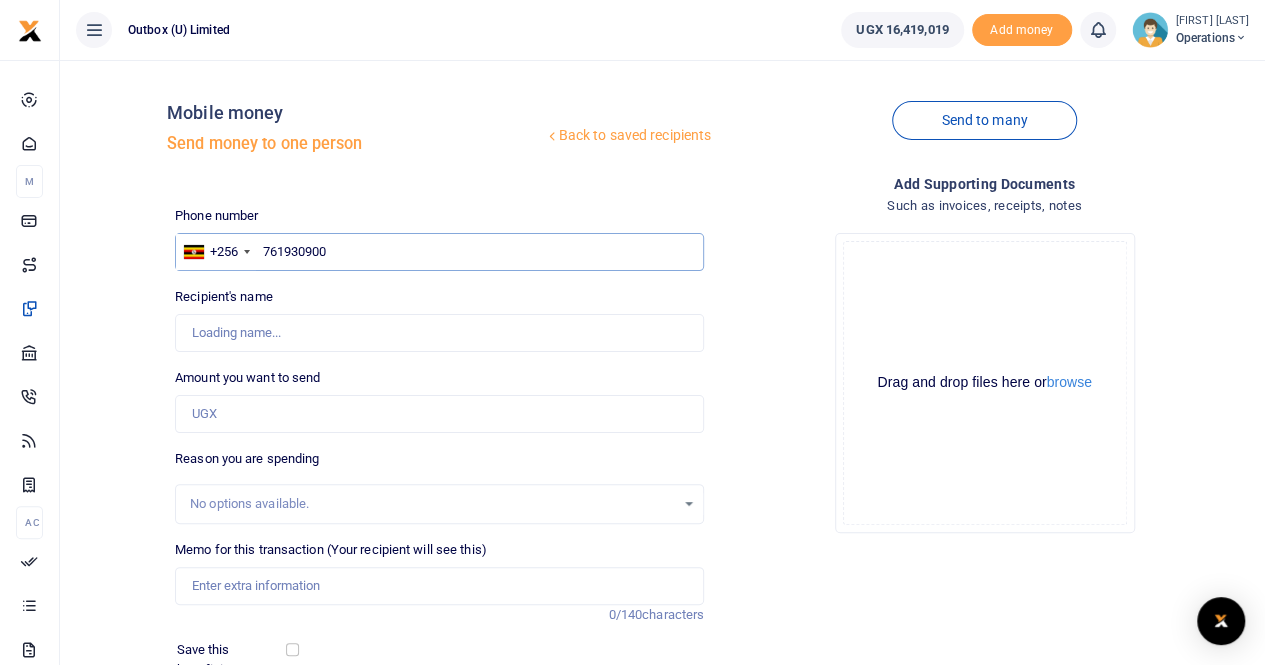 type on "[FIRST] [LAST]" 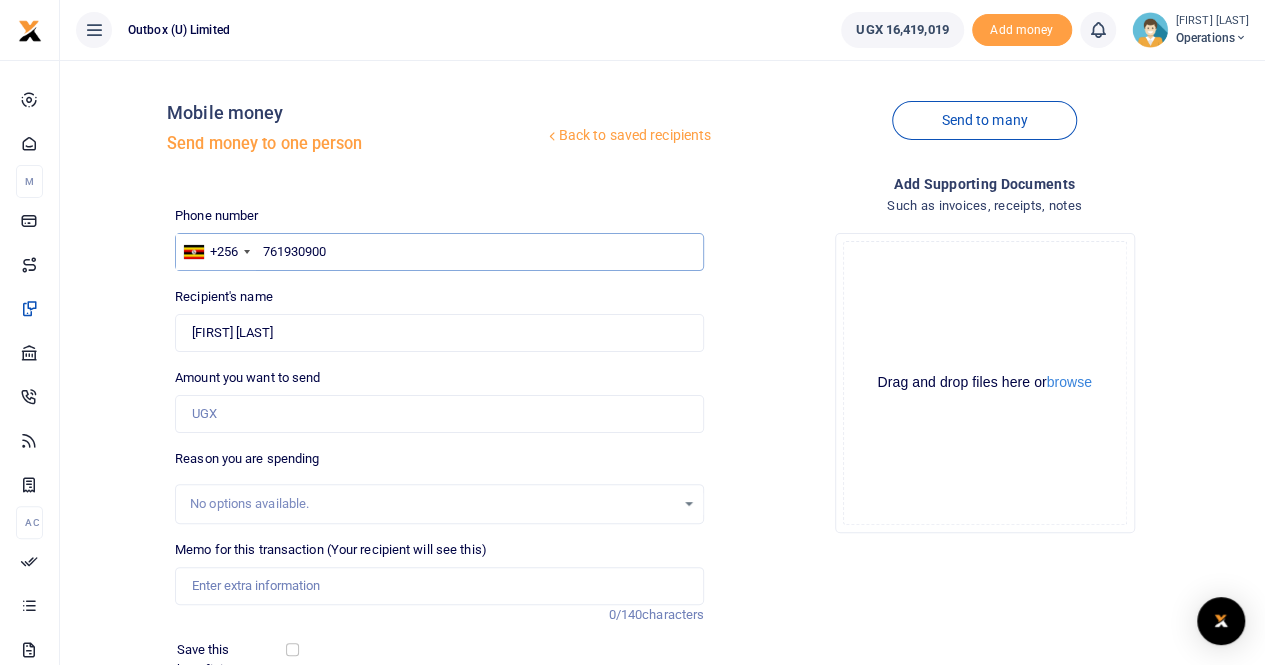 type on "761930900" 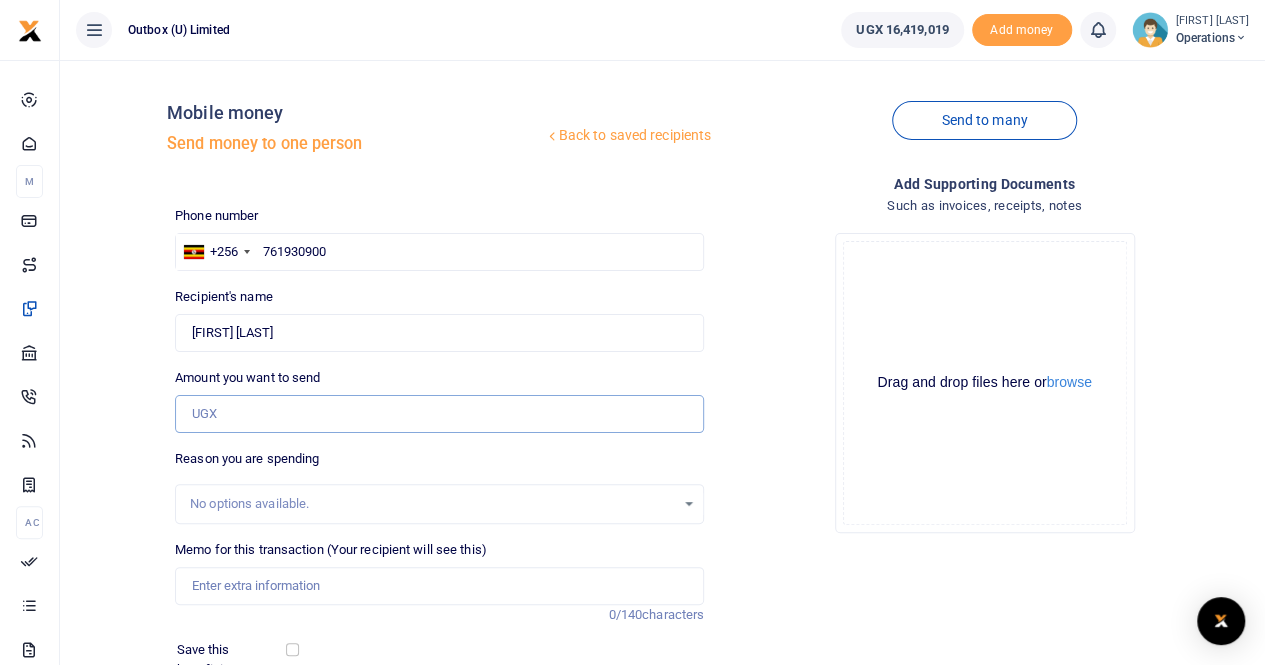 click on "Amount you want to send" at bounding box center (439, 414) 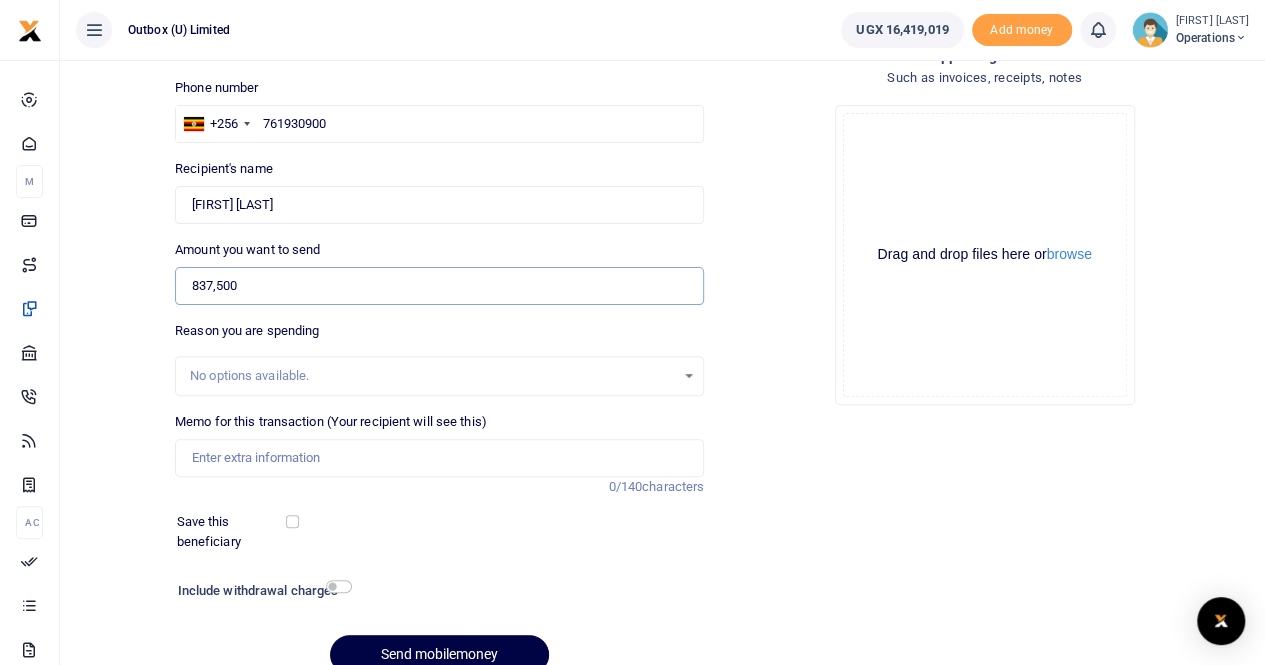 scroll, scrollTop: 132, scrollLeft: 0, axis: vertical 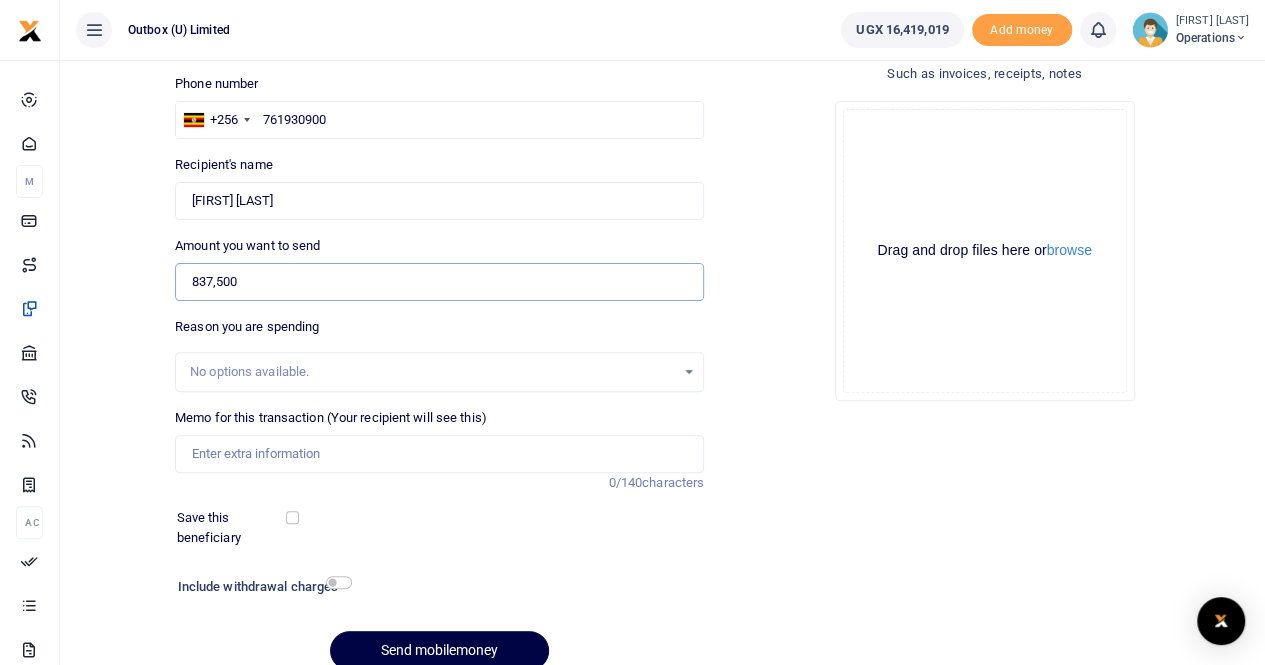 type on "837,500" 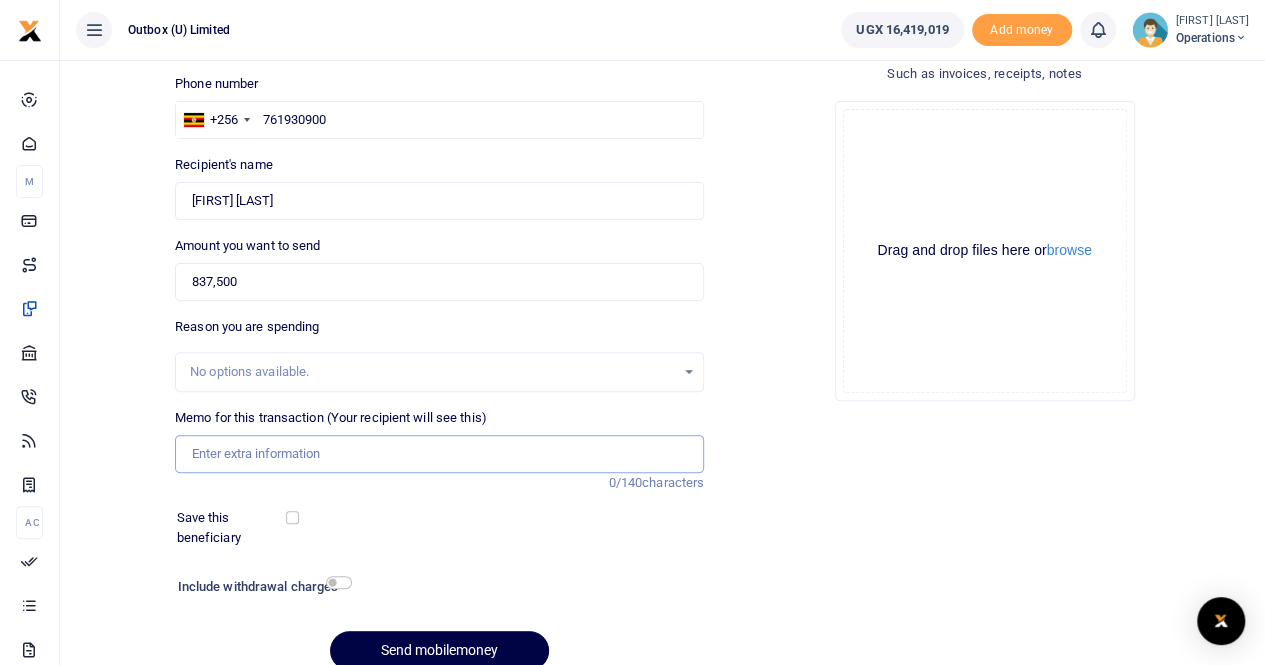 click on "Memo for this transaction (Your recipient will see this)" at bounding box center [439, 454] 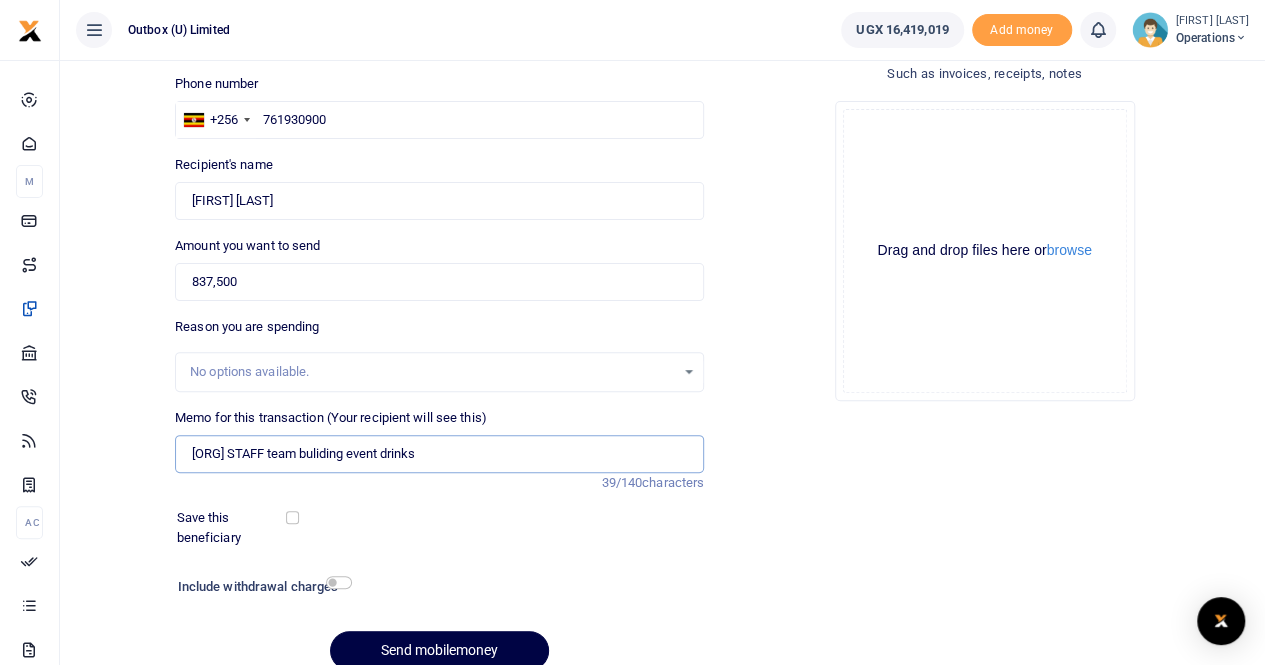 click on "OULOPS STAFF team buliding event drinks" at bounding box center (439, 454) 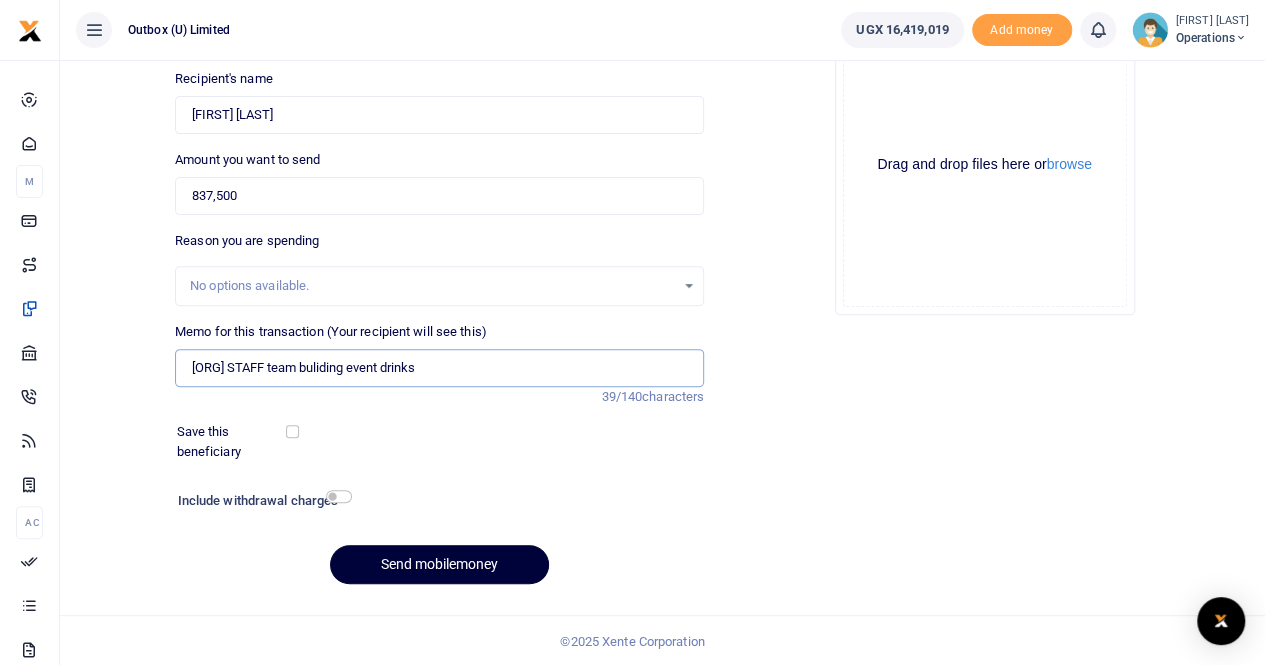 type on "OULOPS STAFF team buliding event drinks" 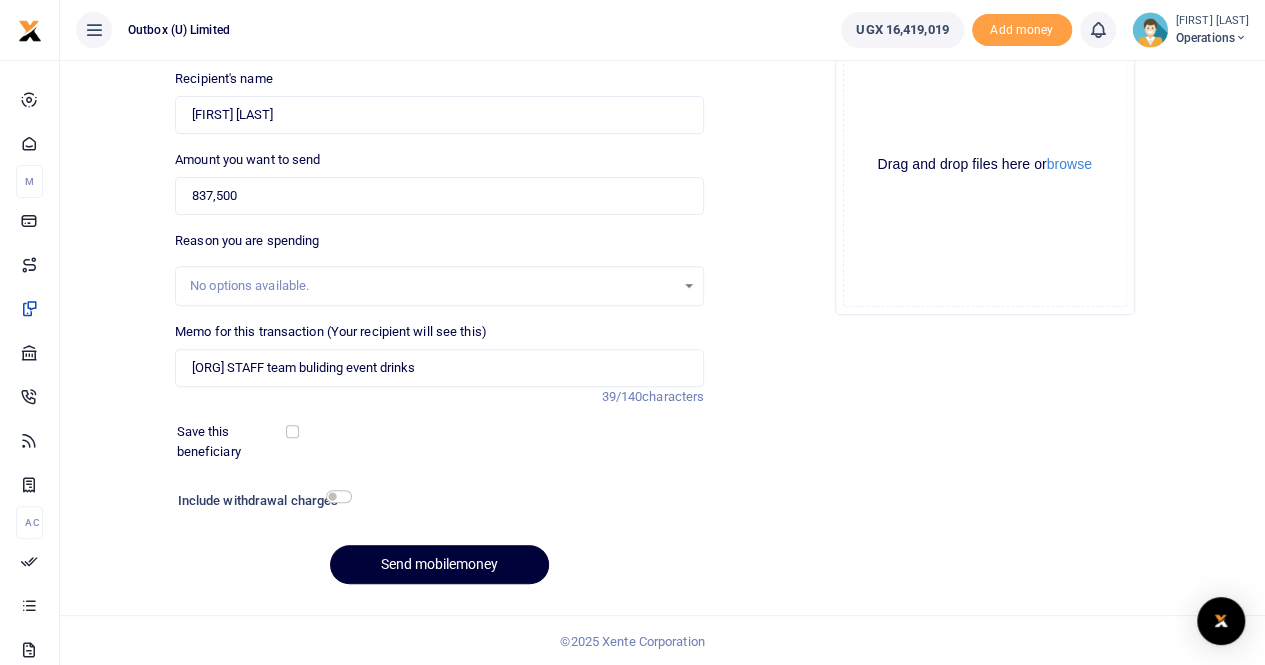 click on "Send mobilemoney" at bounding box center (439, 564) 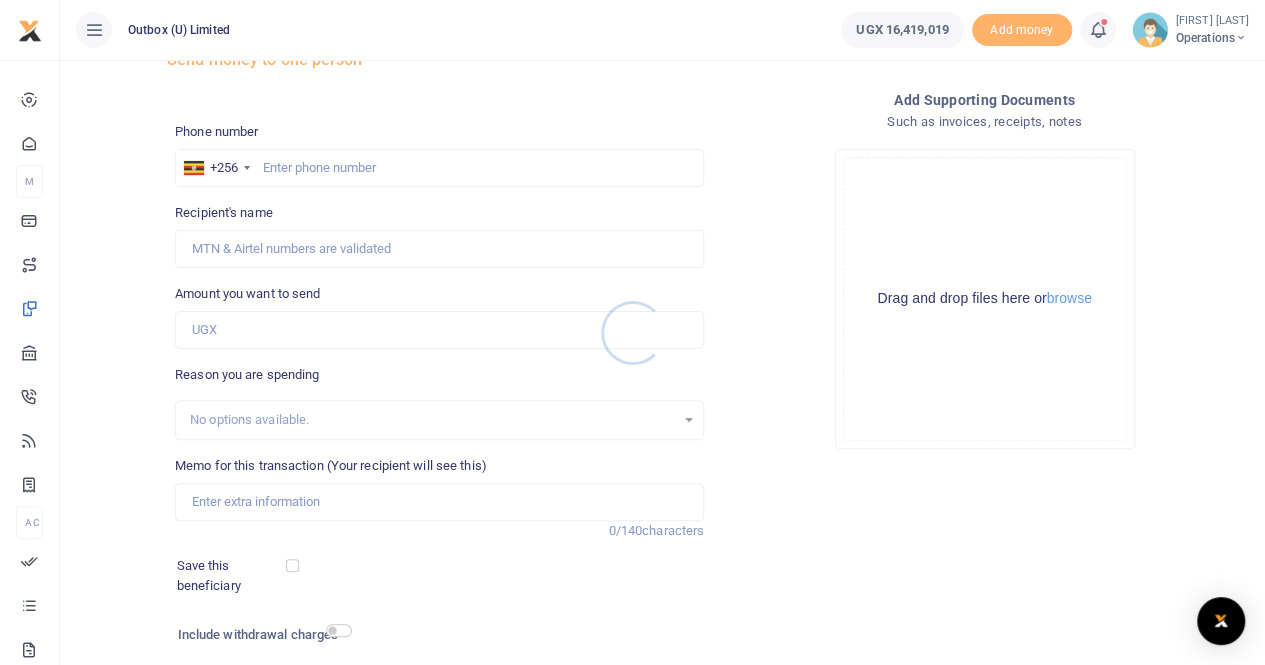 scroll, scrollTop: 81, scrollLeft: 0, axis: vertical 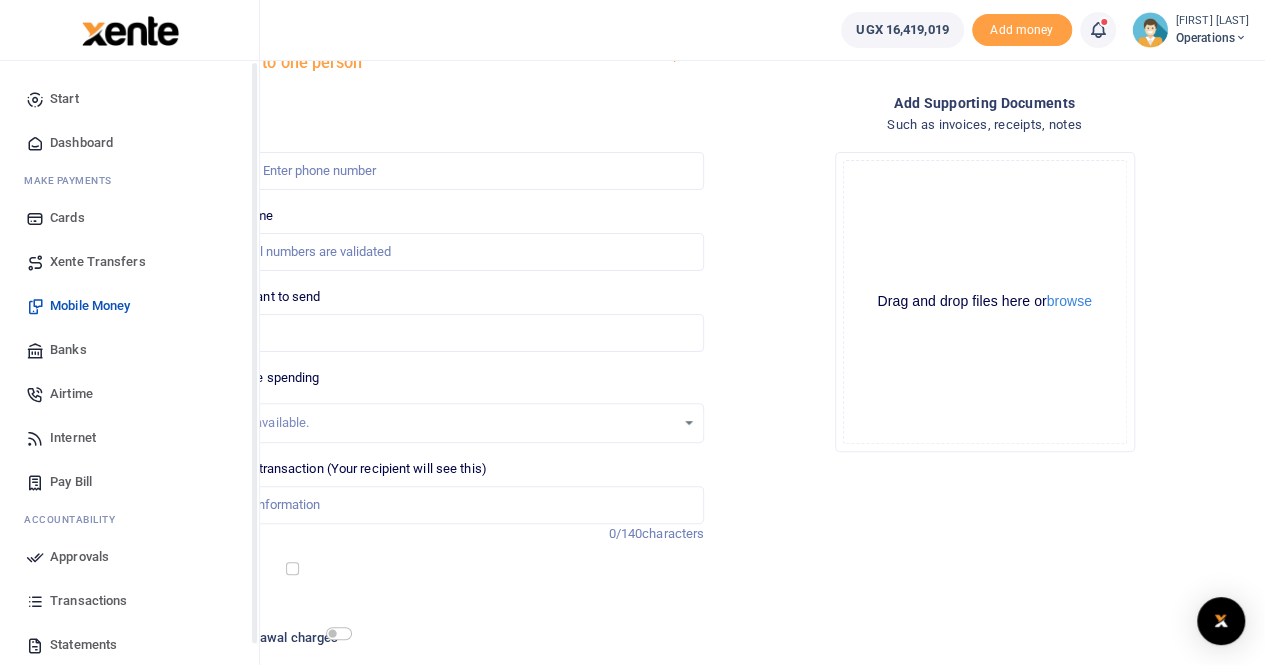 click on "Dashboard" at bounding box center [81, 143] 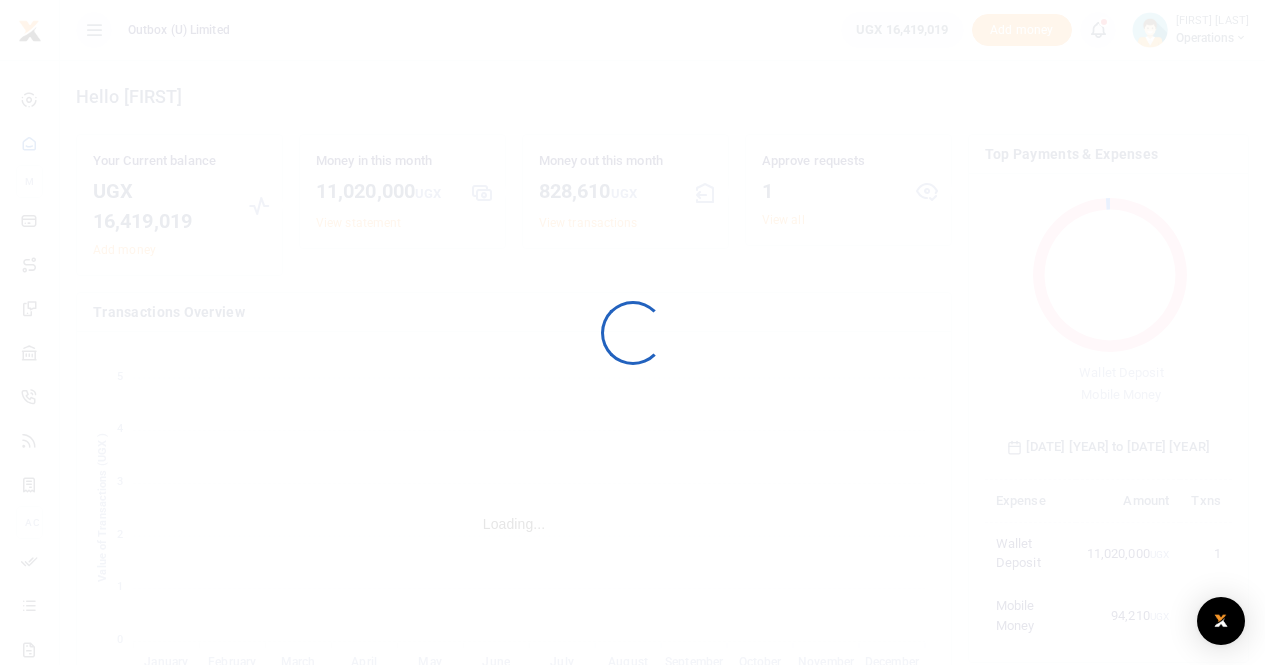 scroll, scrollTop: 0, scrollLeft: 0, axis: both 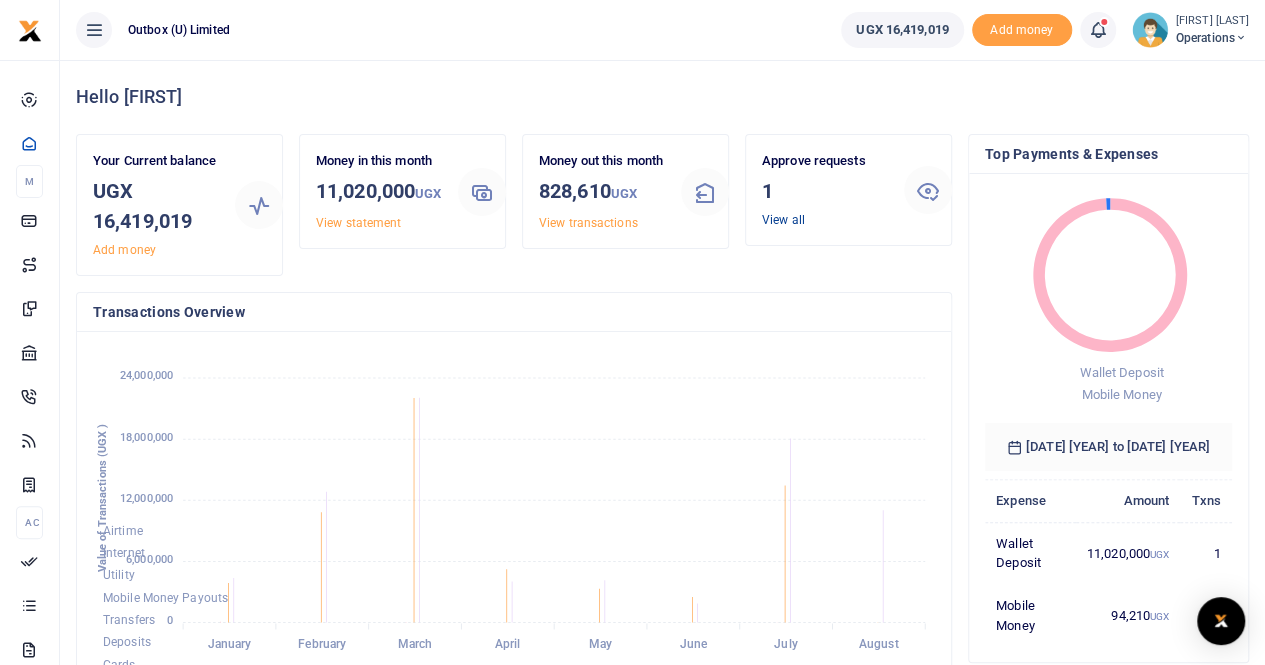 click on "View all" at bounding box center (783, 220) 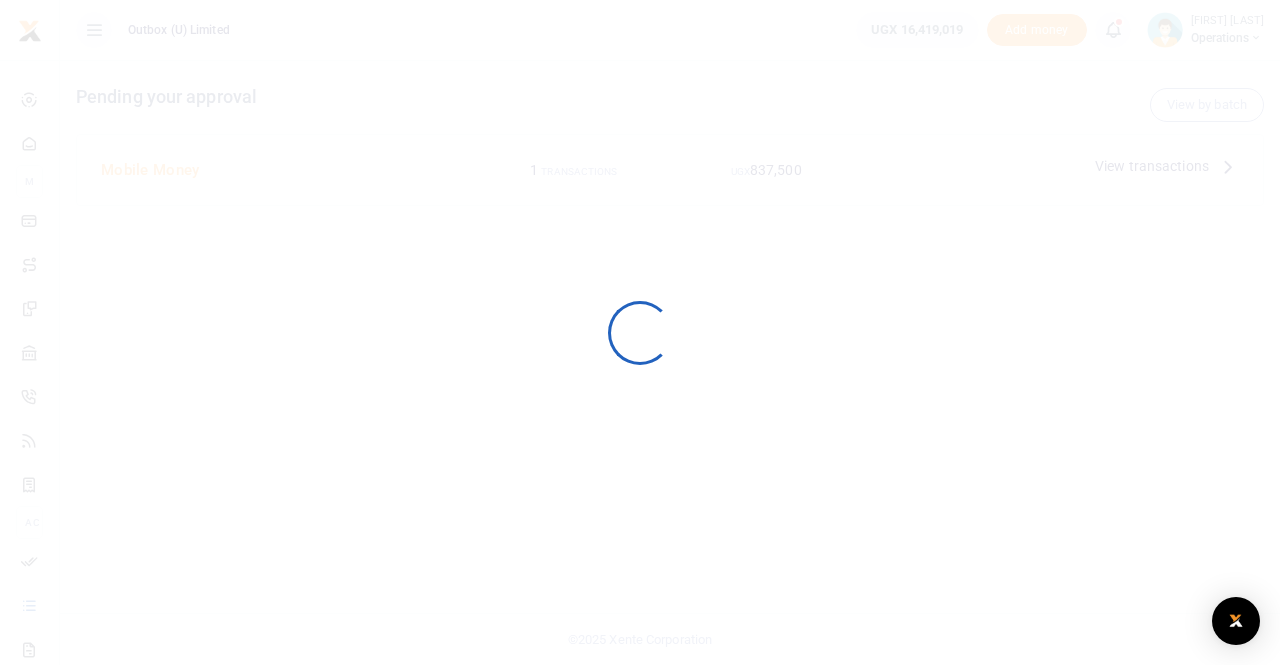 scroll, scrollTop: 0, scrollLeft: 0, axis: both 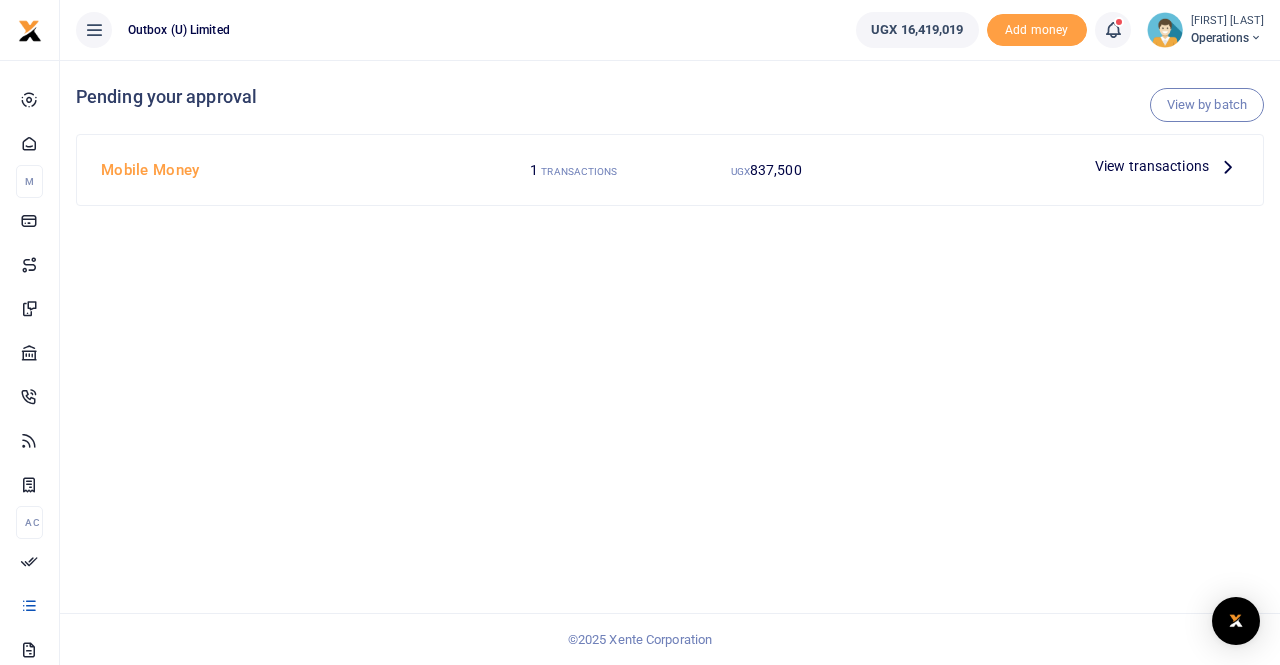 click on "View transactions" at bounding box center [1152, 166] 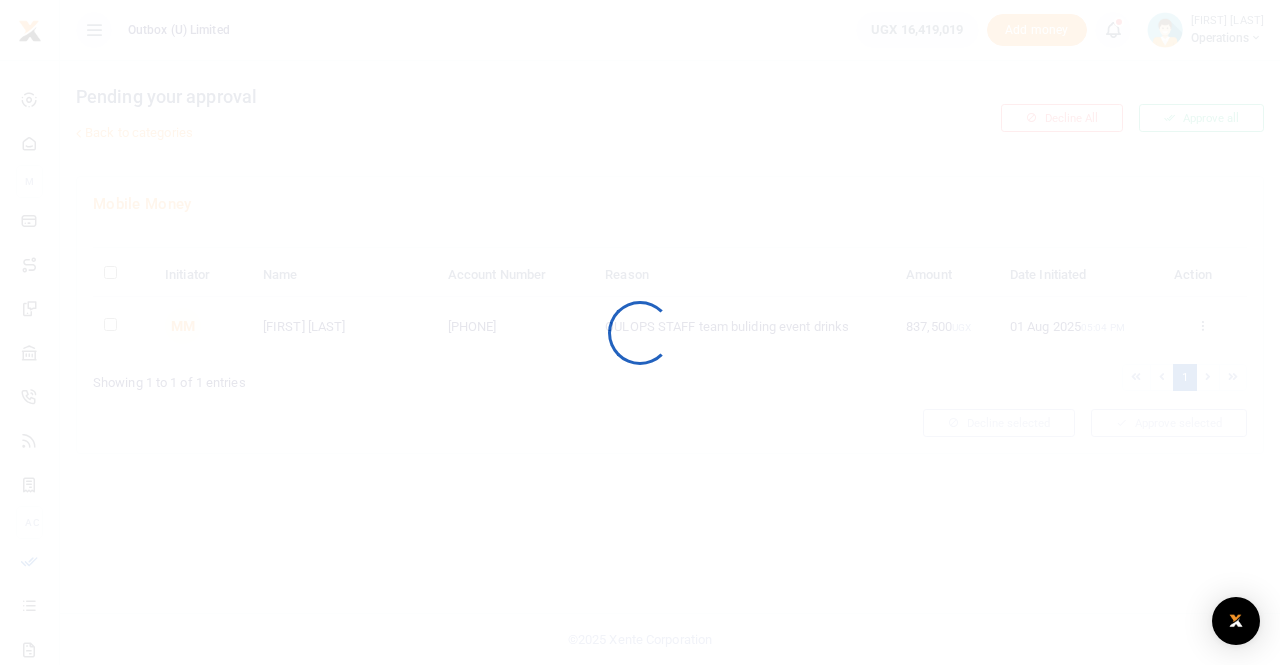 scroll, scrollTop: 0, scrollLeft: 0, axis: both 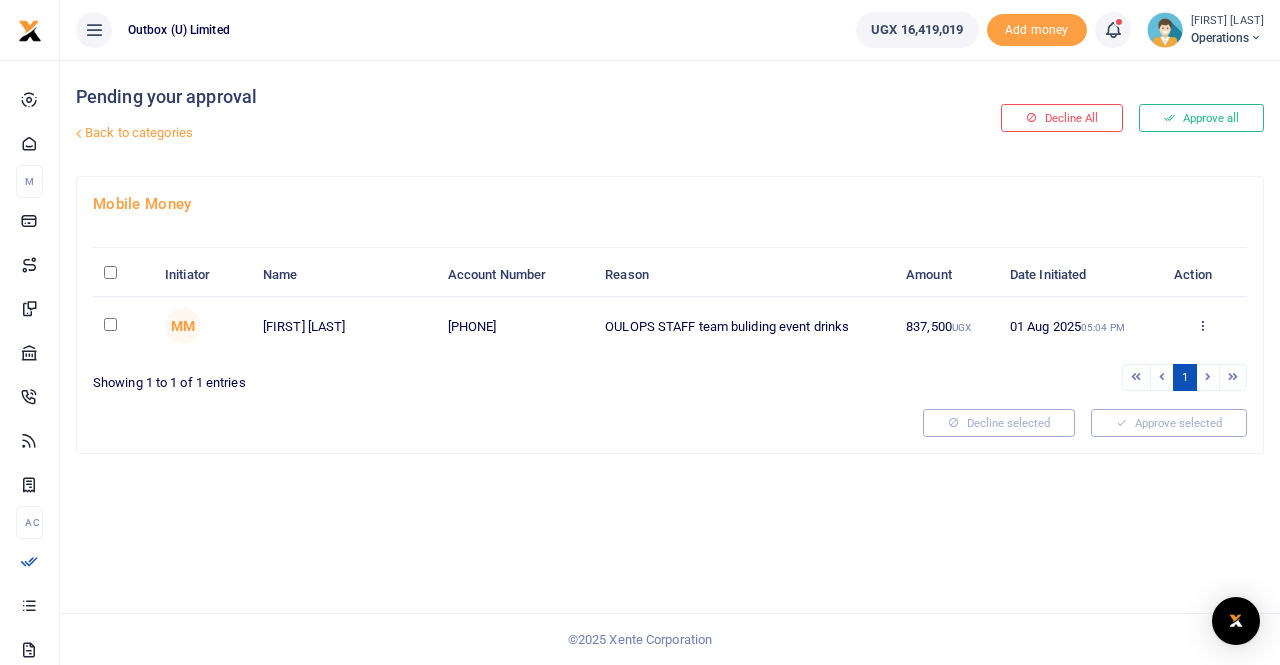 click at bounding box center [110, 324] 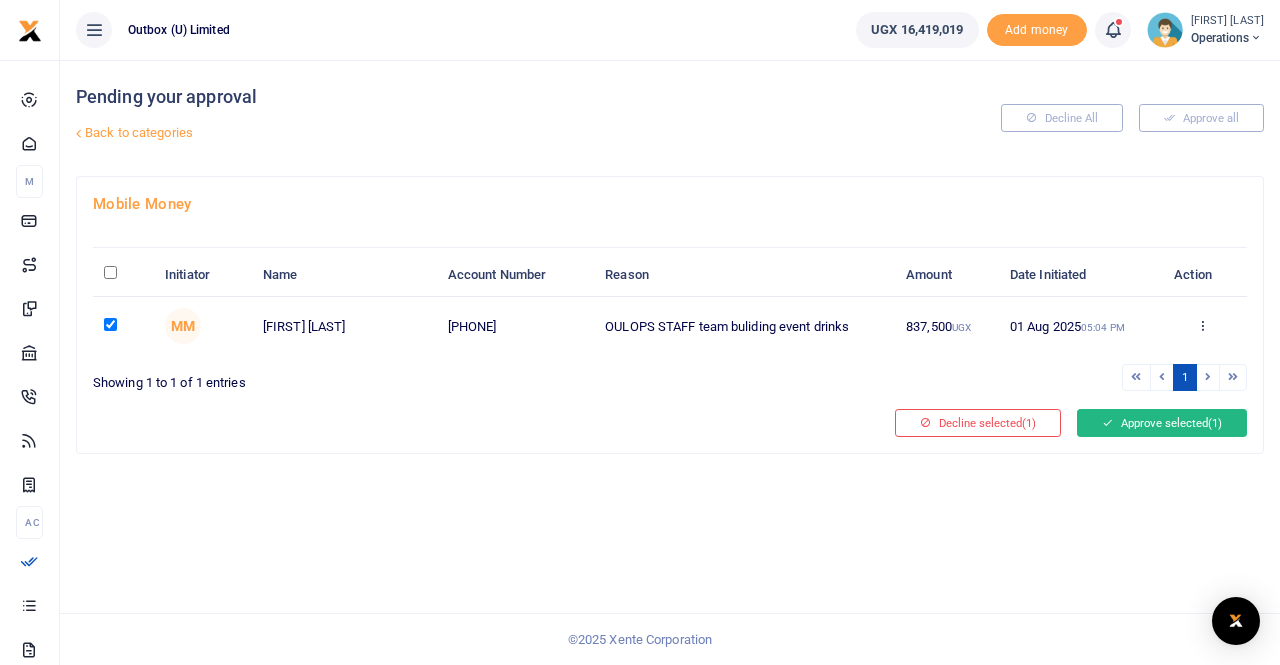 click on "Approve selected  (1)" at bounding box center [1162, 423] 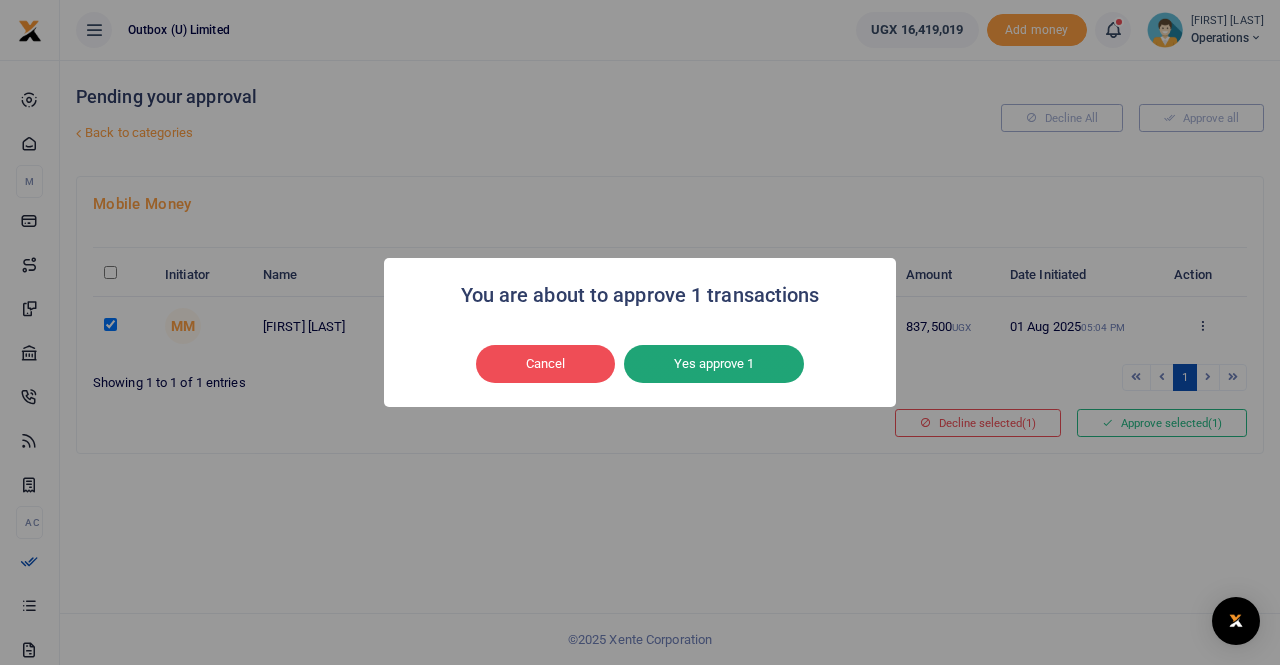 click on "Yes approve 1" at bounding box center [714, 364] 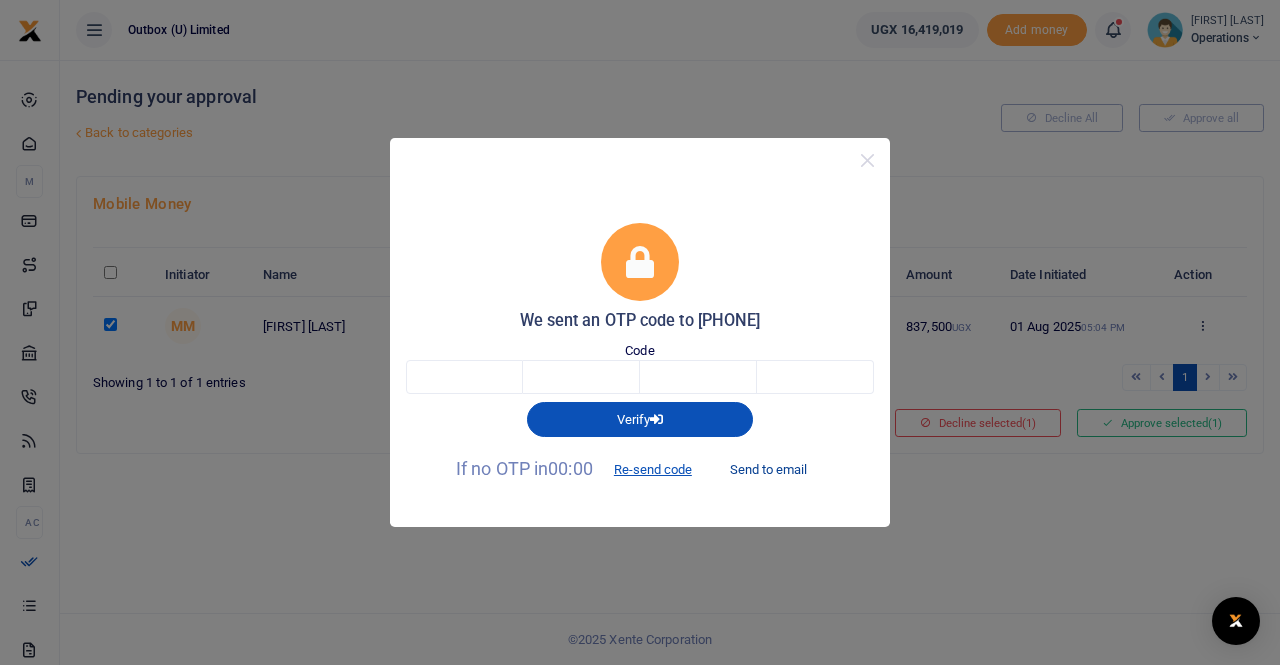 click on "Send to email" at bounding box center (768, 470) 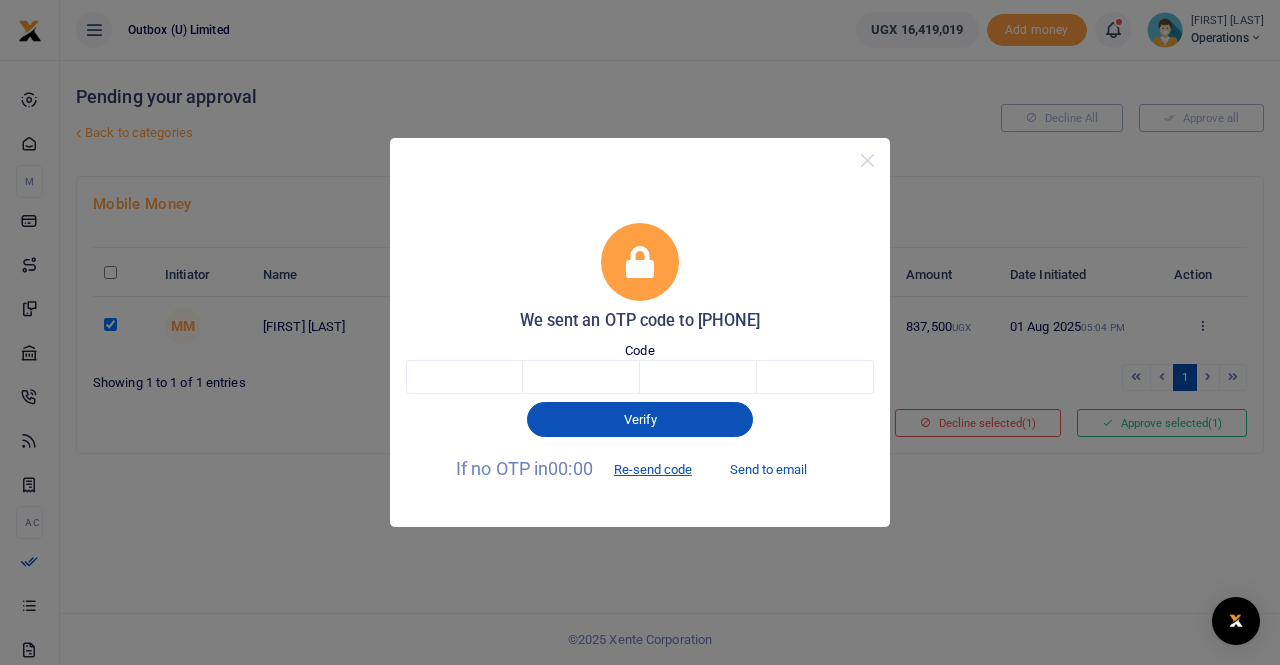 type 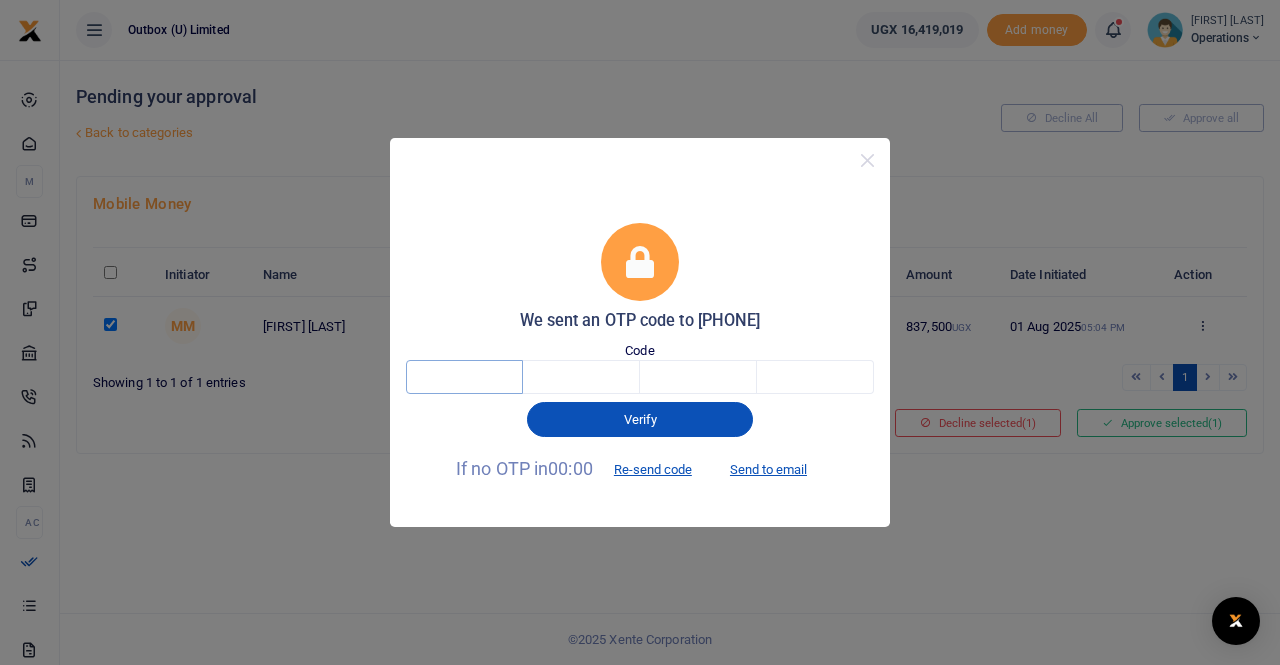 click at bounding box center (464, 377) 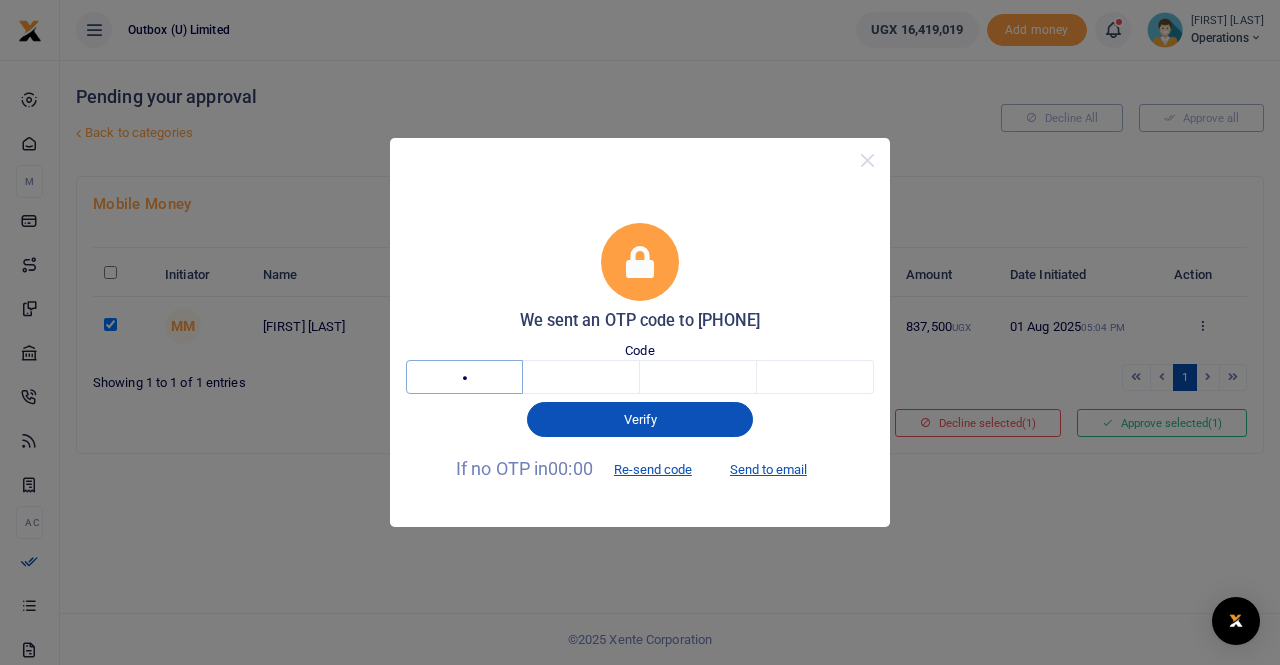 type on "1" 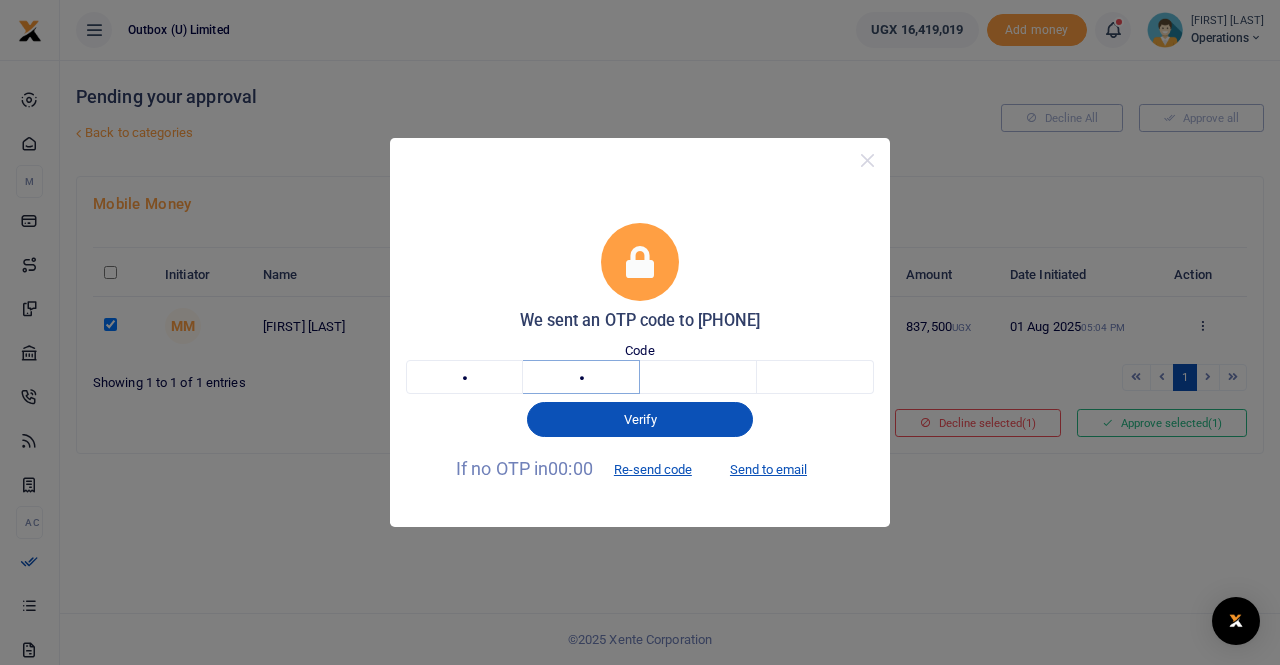 type on "7" 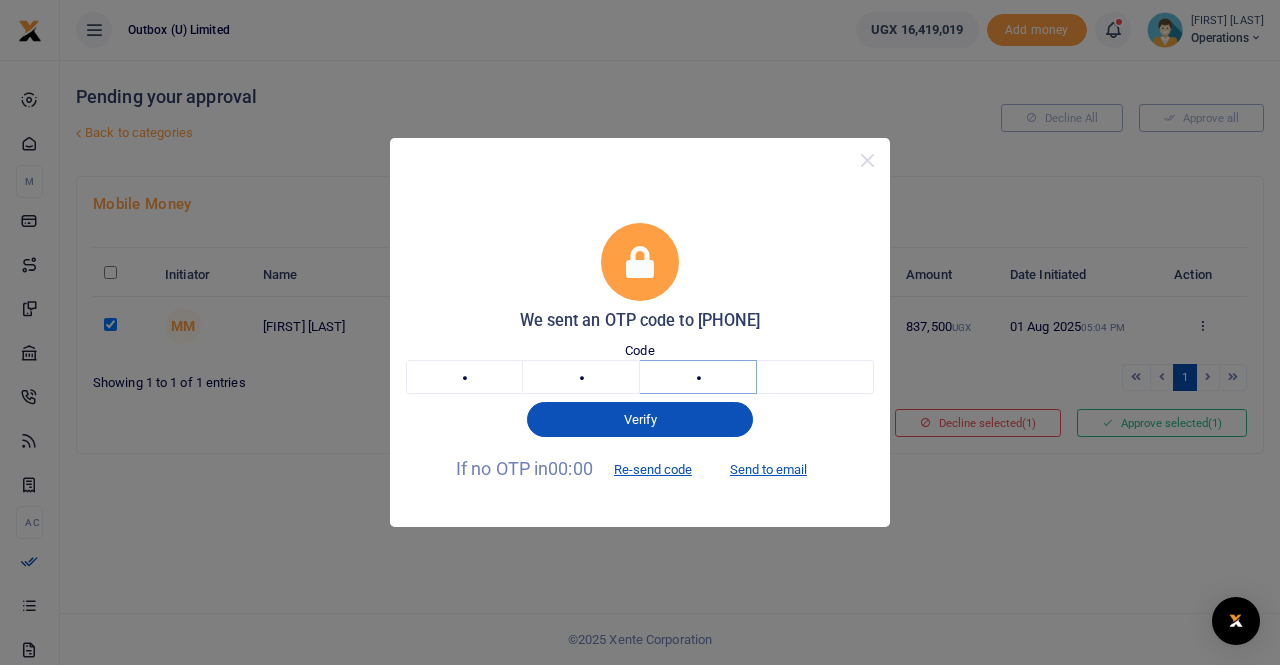 type on "3" 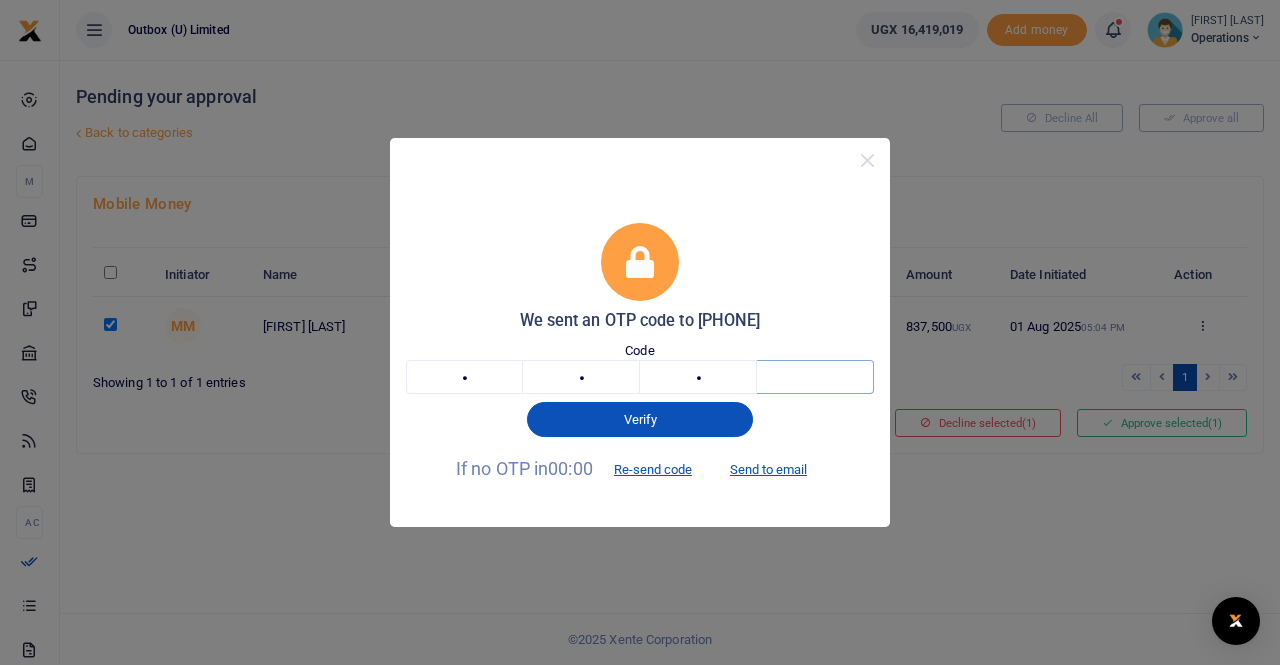 type on "5" 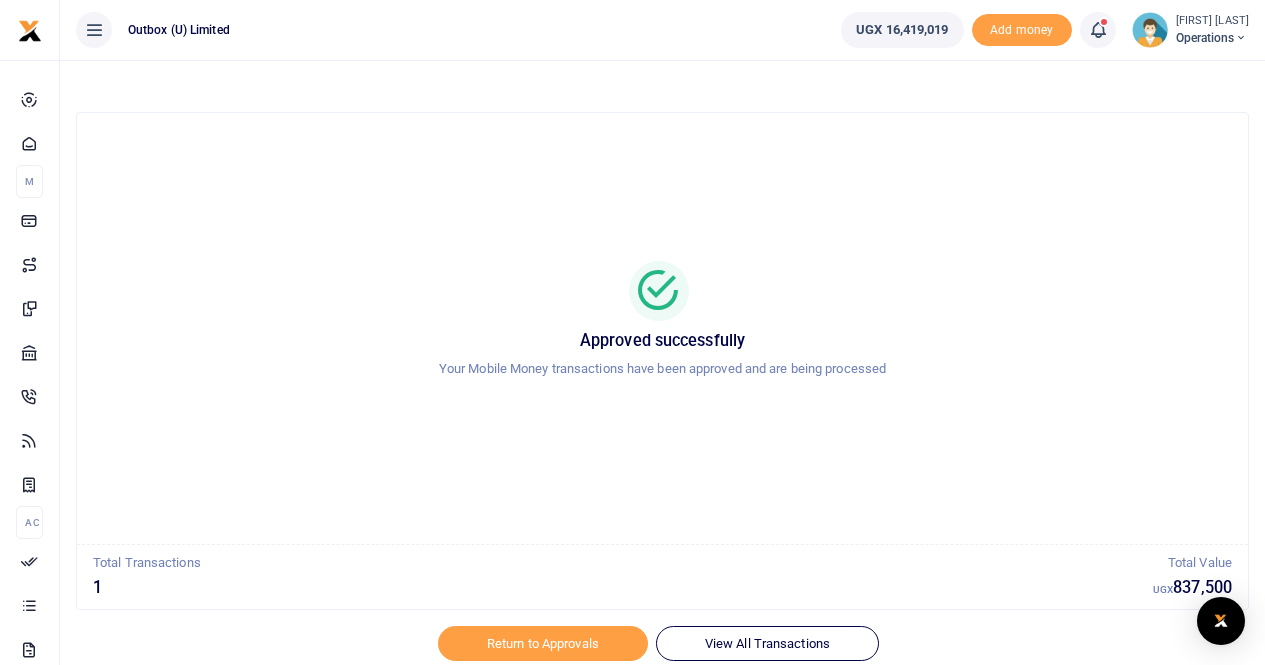scroll, scrollTop: 0, scrollLeft: 0, axis: both 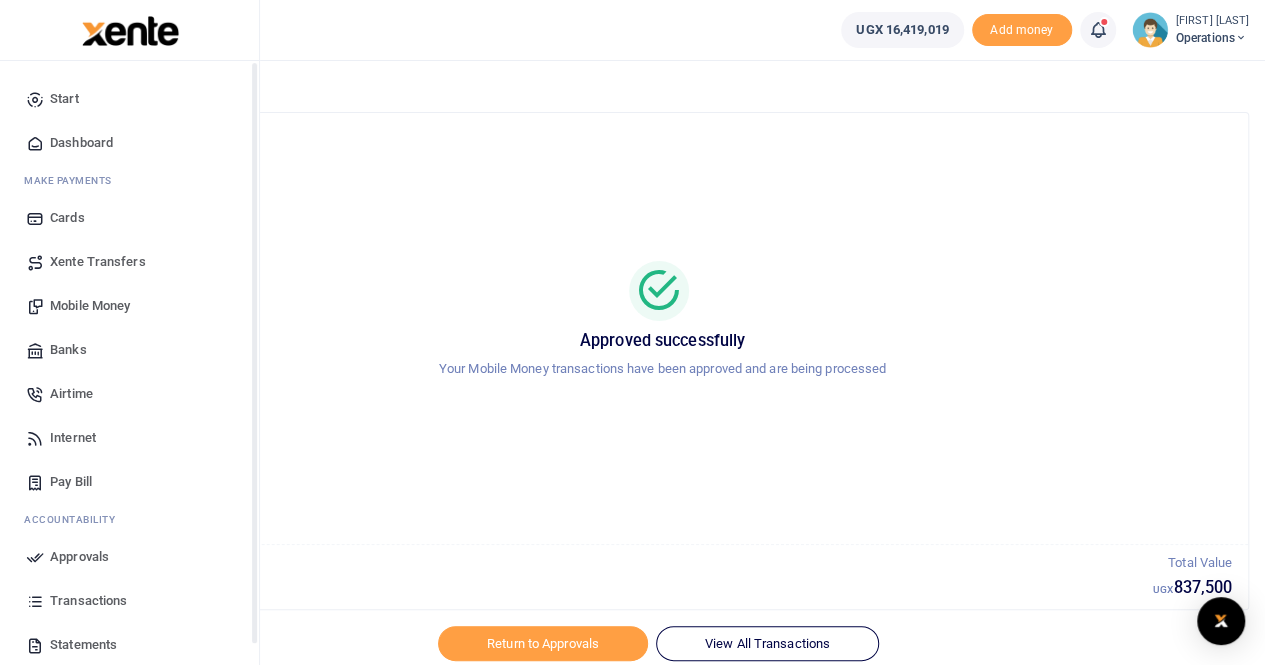 click on "Dashboard" at bounding box center (81, 143) 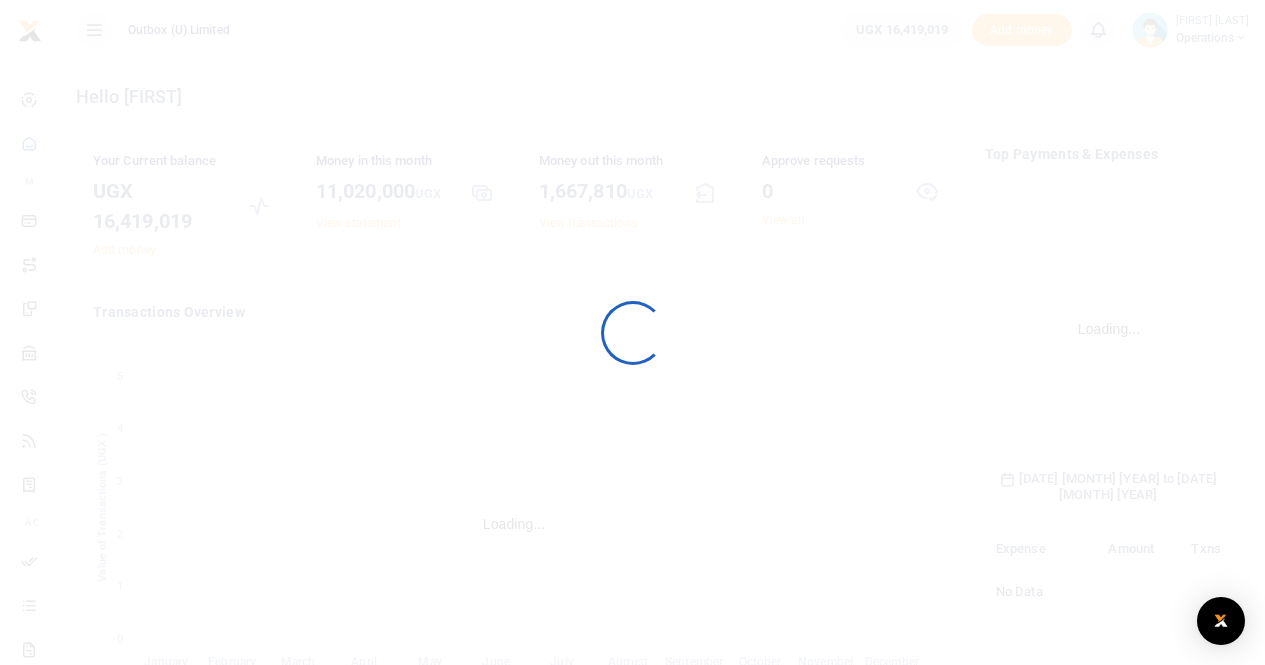 scroll, scrollTop: 0, scrollLeft: 0, axis: both 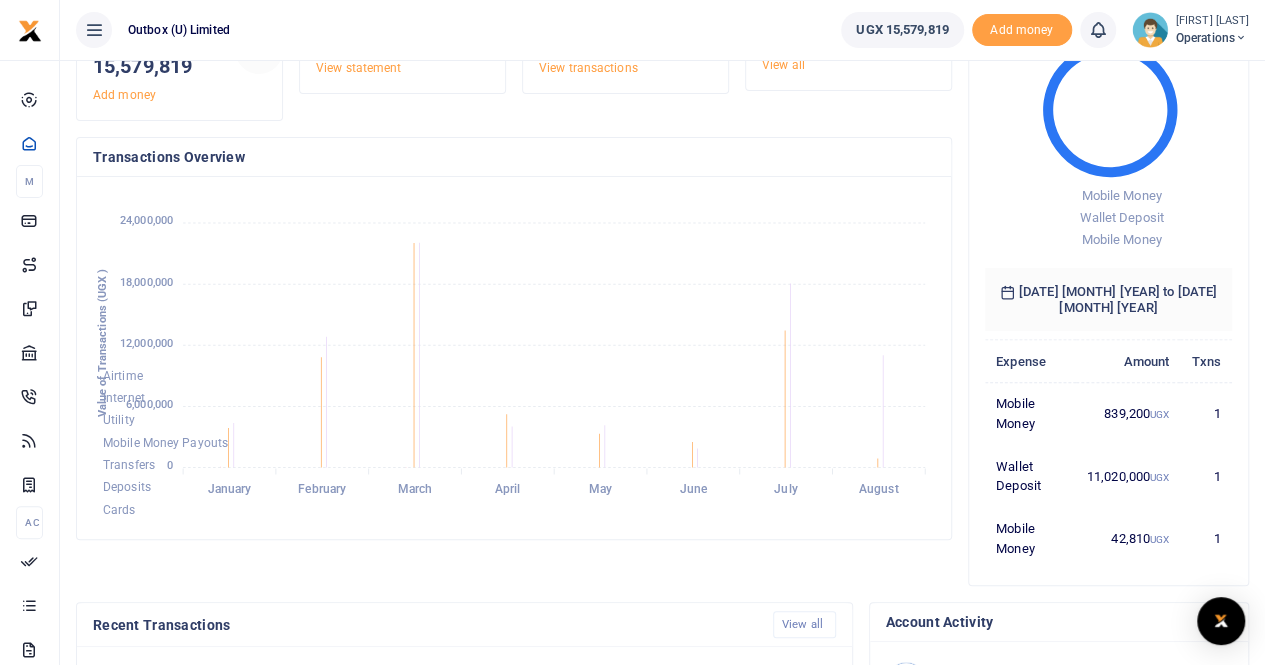 click on "Operations" at bounding box center (1212, 38) 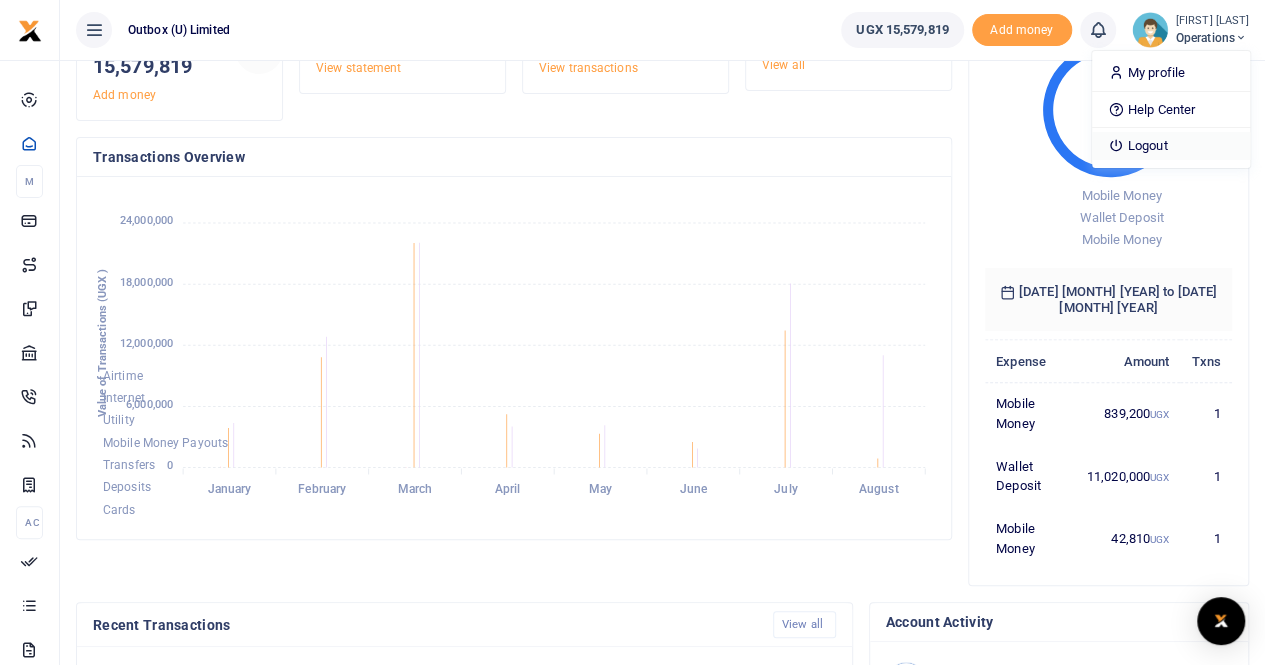 click on "Logout" at bounding box center (1171, 146) 